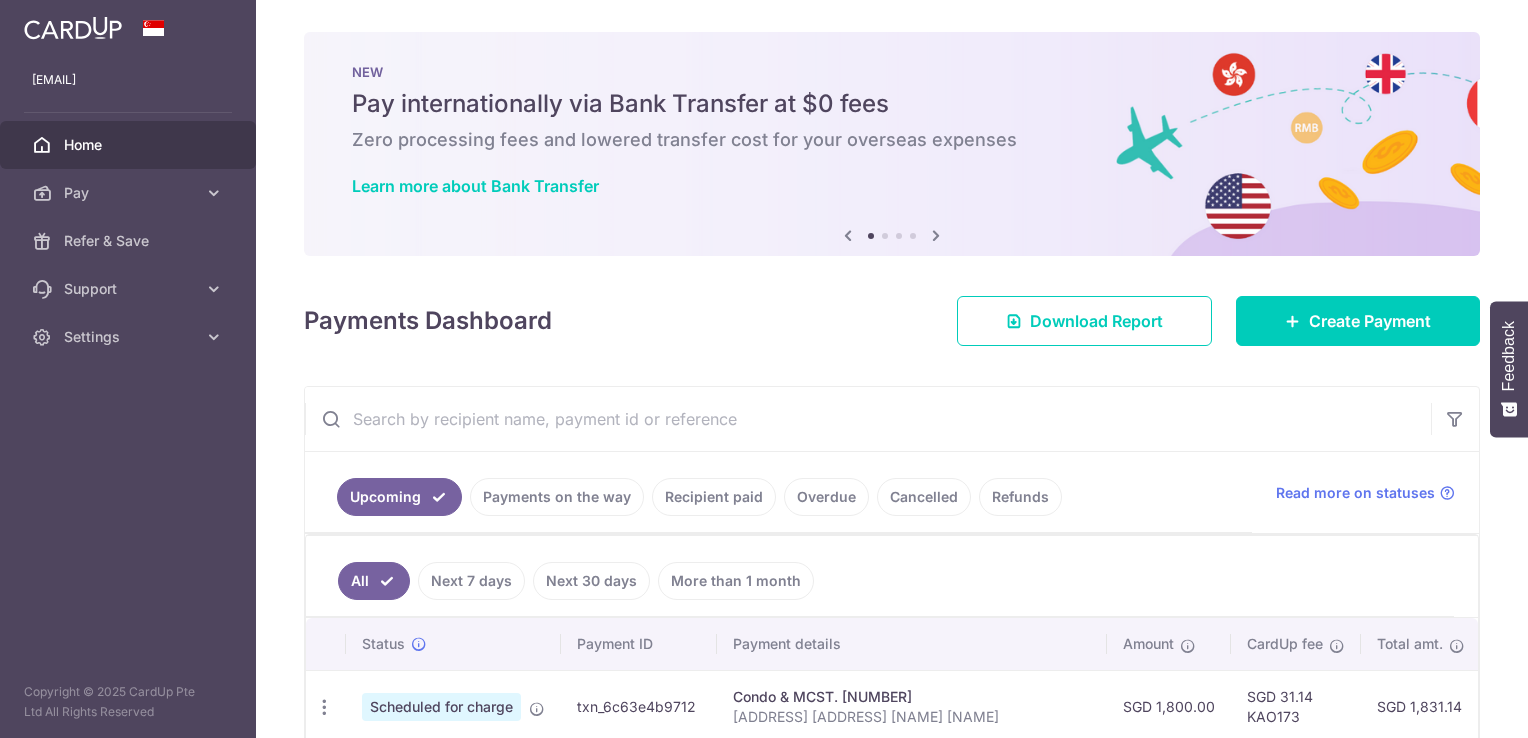 scroll, scrollTop: 0, scrollLeft: 0, axis: both 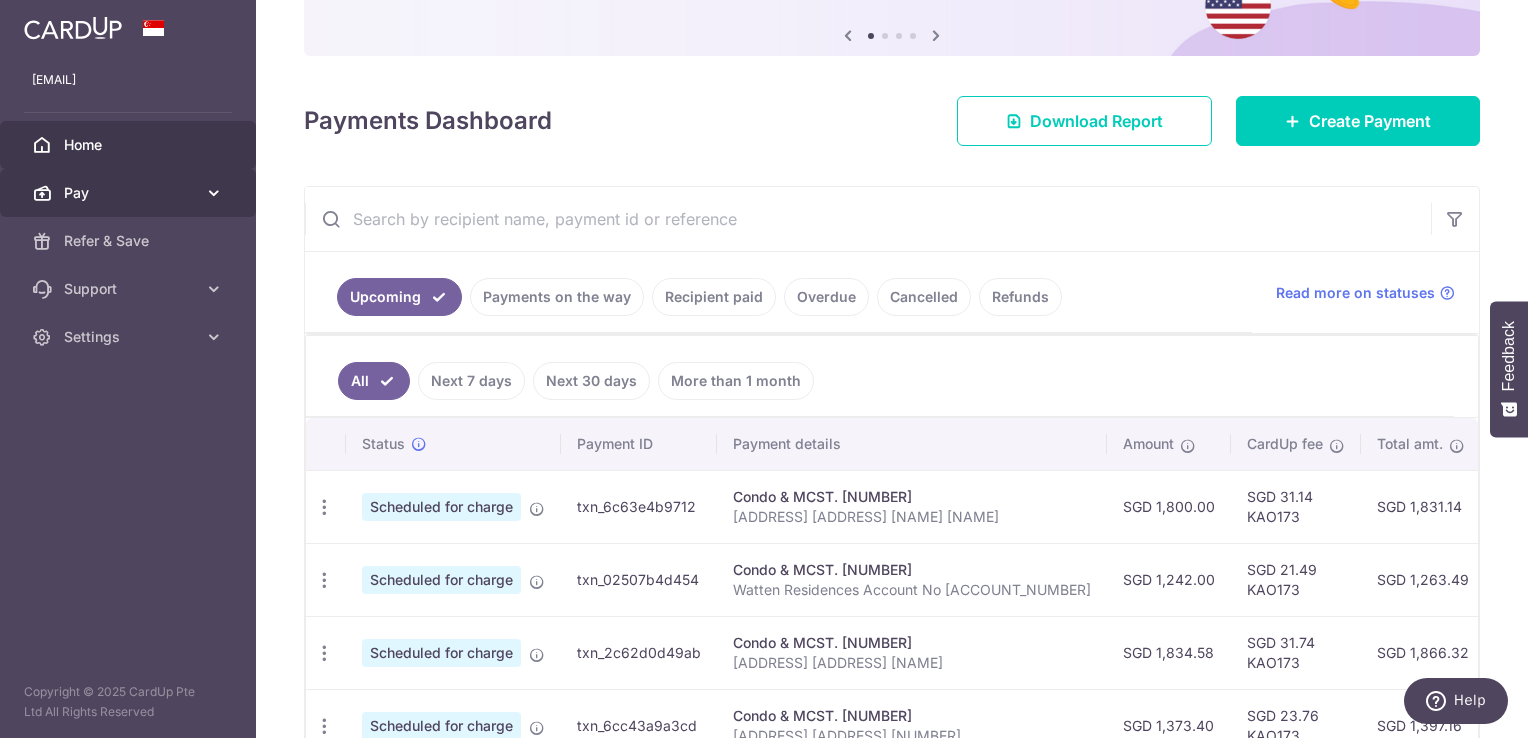 click on "Pay" at bounding box center (128, 193) 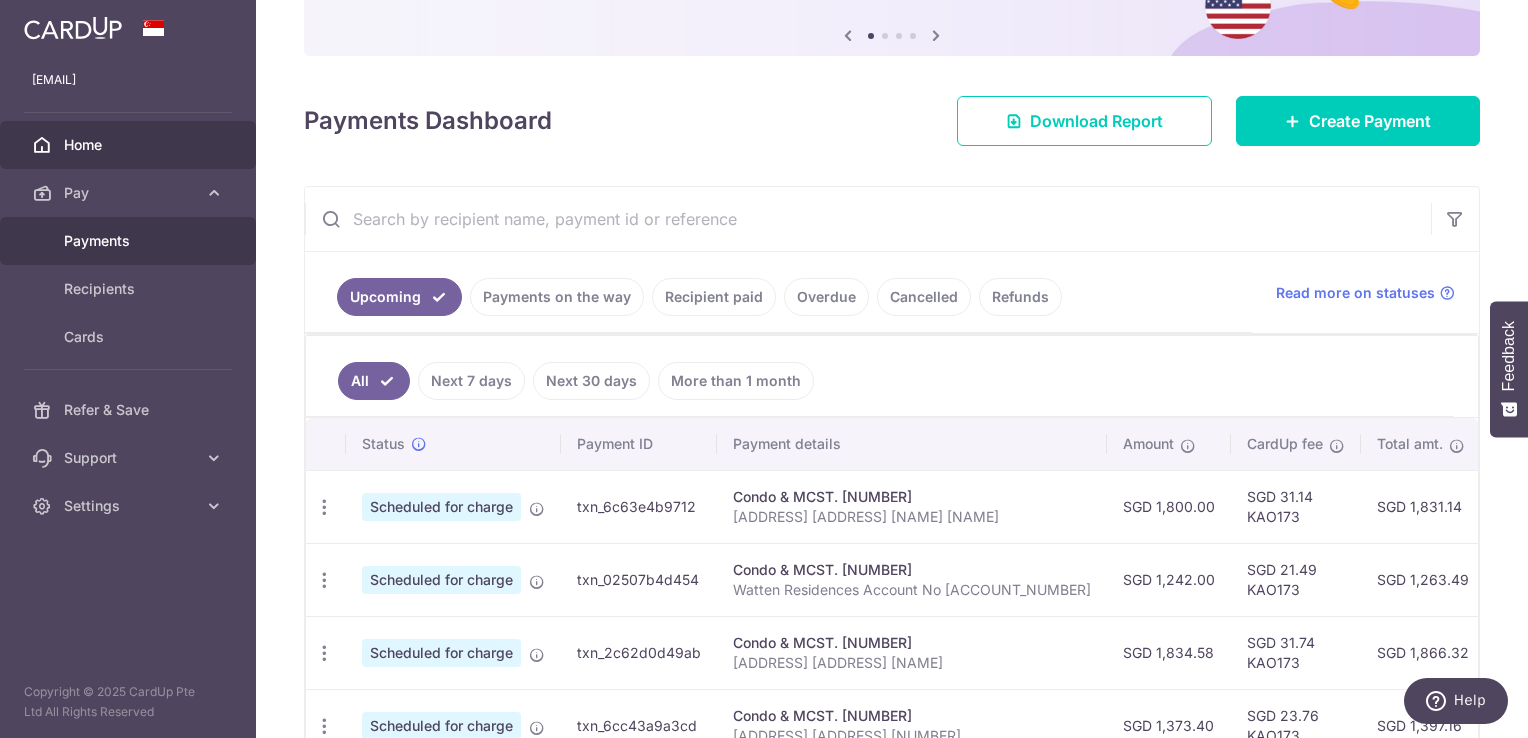 click on "Payments" at bounding box center (130, 241) 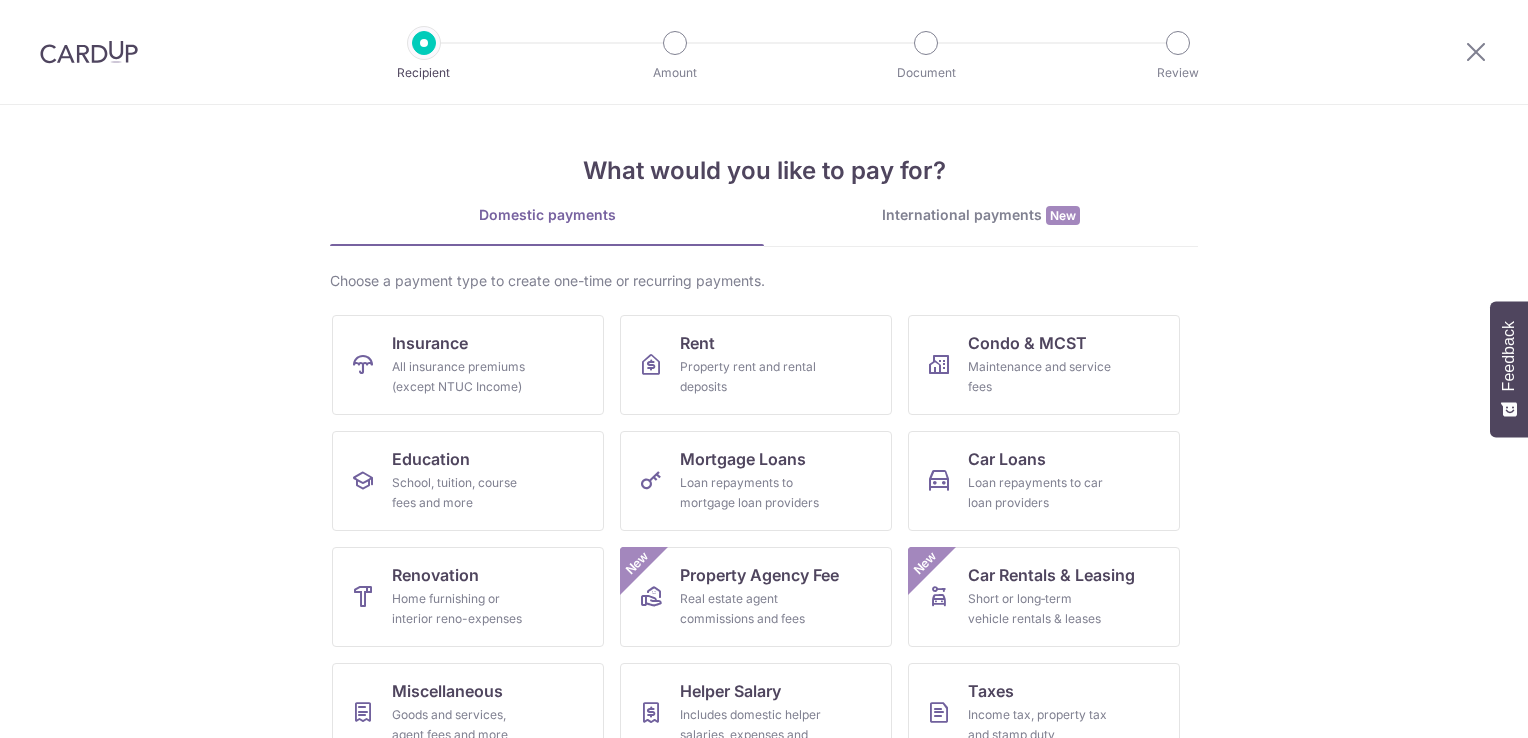 scroll, scrollTop: 0, scrollLeft: 0, axis: both 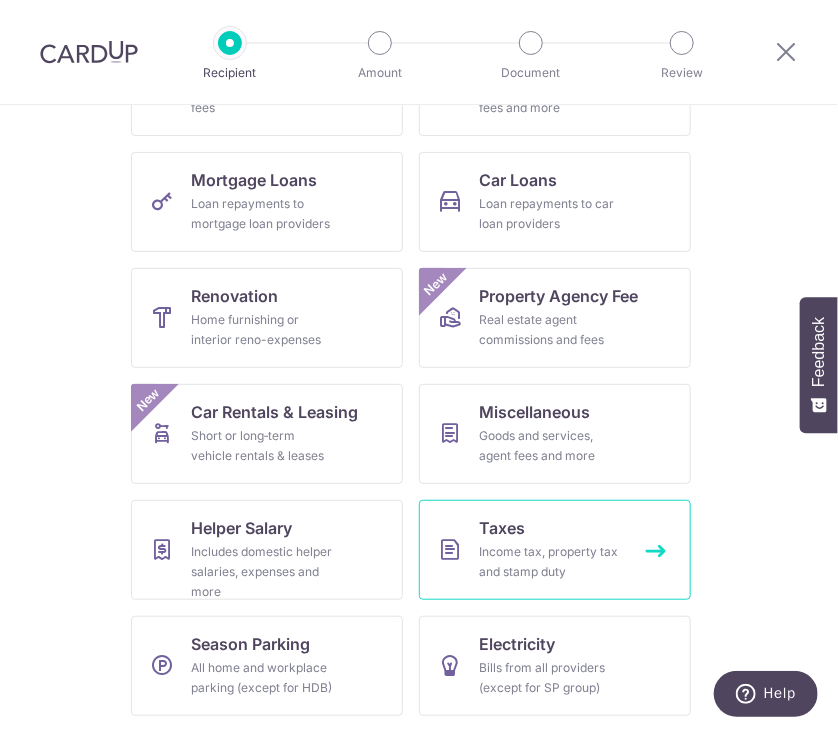 click on "Income tax, property tax and stamp duty" at bounding box center (551, 562) 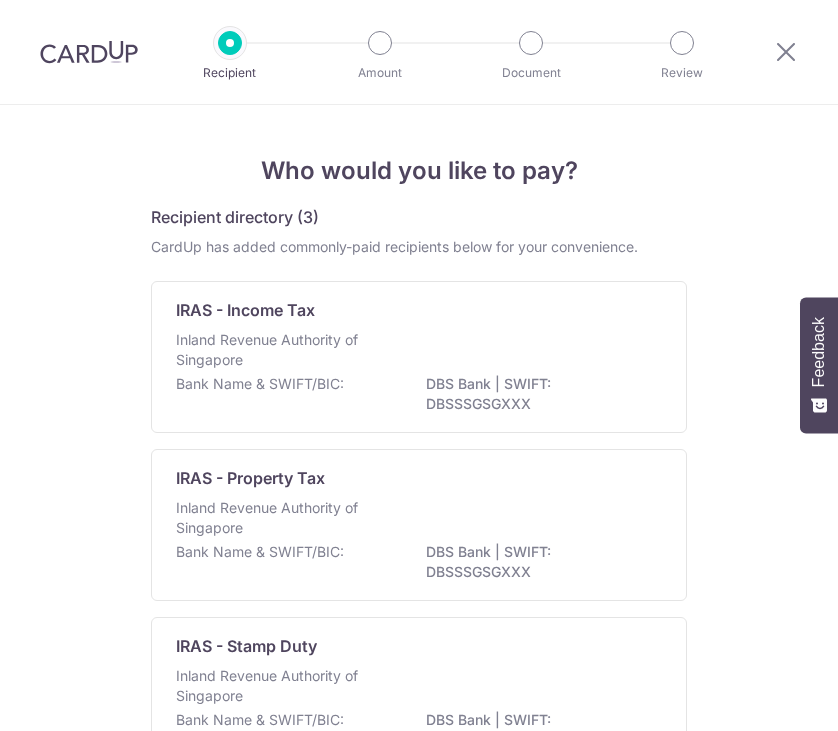 scroll, scrollTop: 0, scrollLeft: 0, axis: both 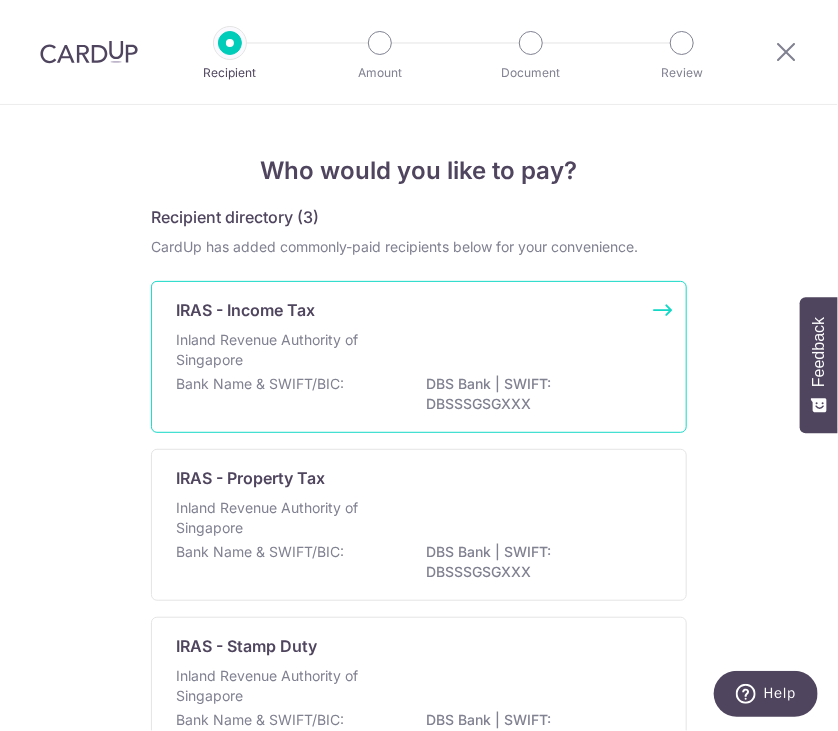 click on "Bank Name & SWIFT/BIC:
DBS Bank | SWIFT: DBSSSGSGXXX" at bounding box center (419, 395) 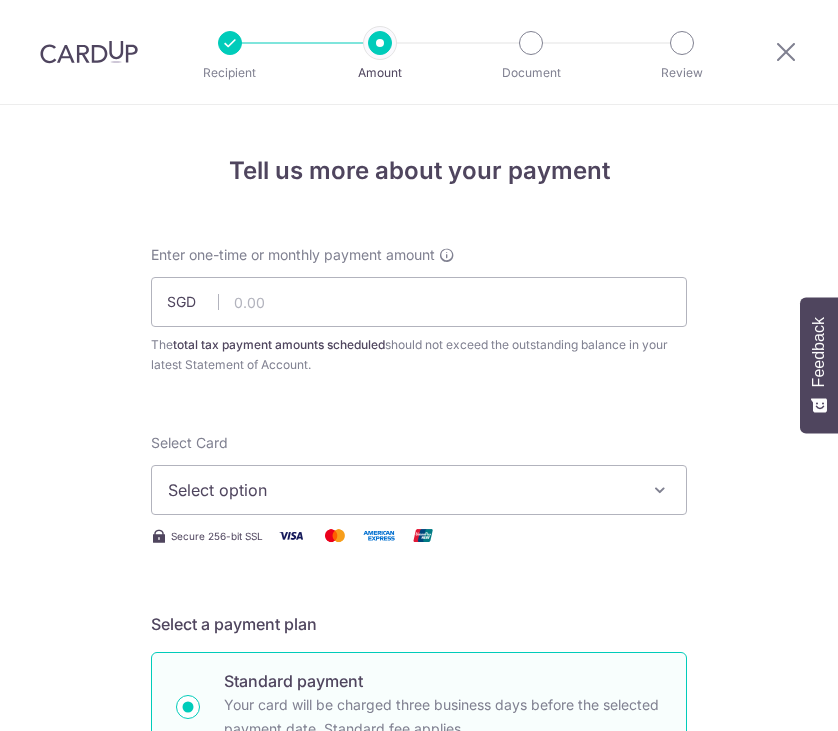 scroll, scrollTop: 0, scrollLeft: 0, axis: both 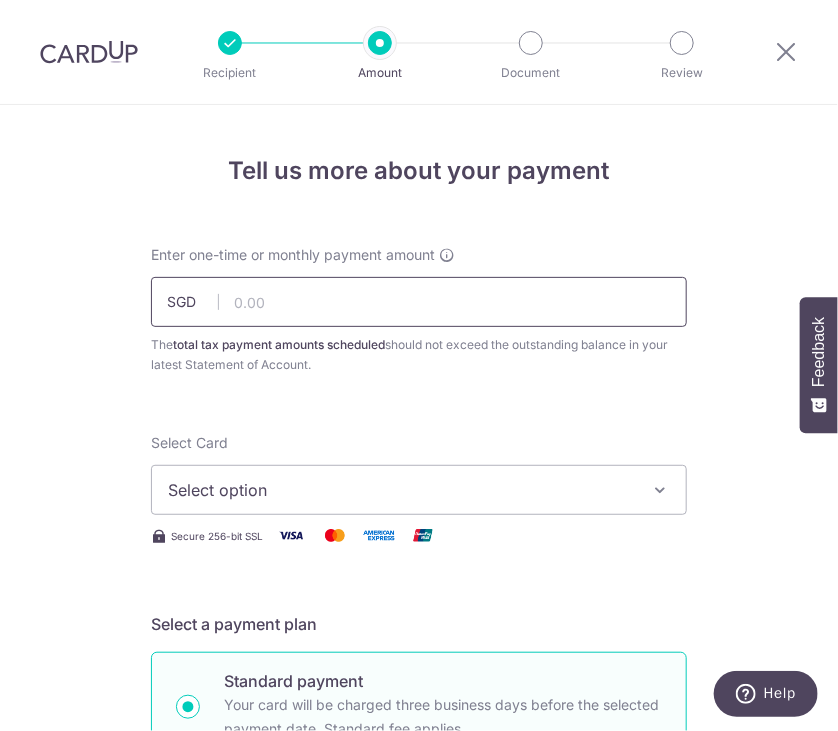 click at bounding box center (419, 302) 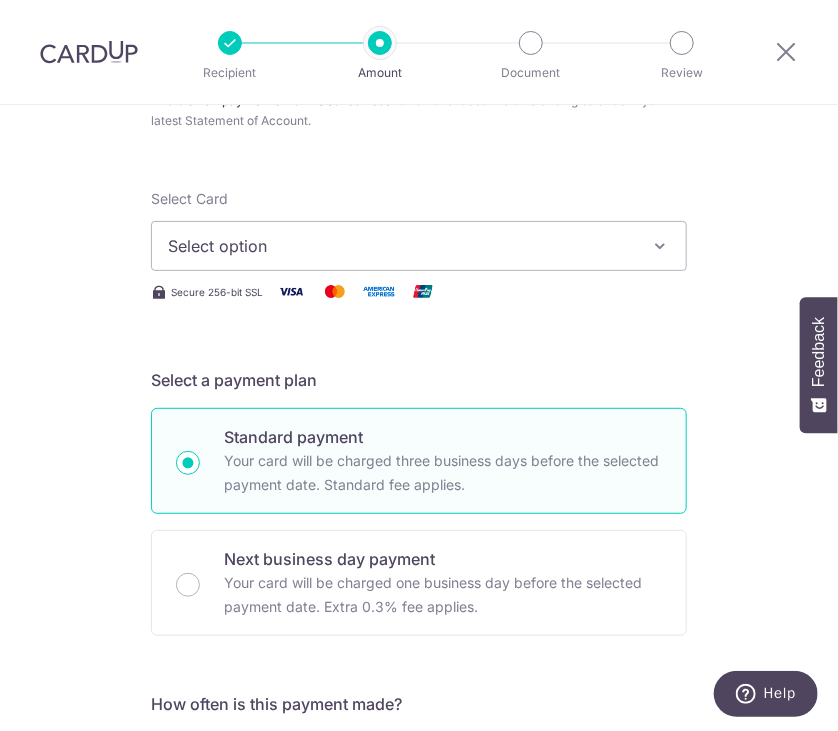 scroll, scrollTop: 300, scrollLeft: 0, axis: vertical 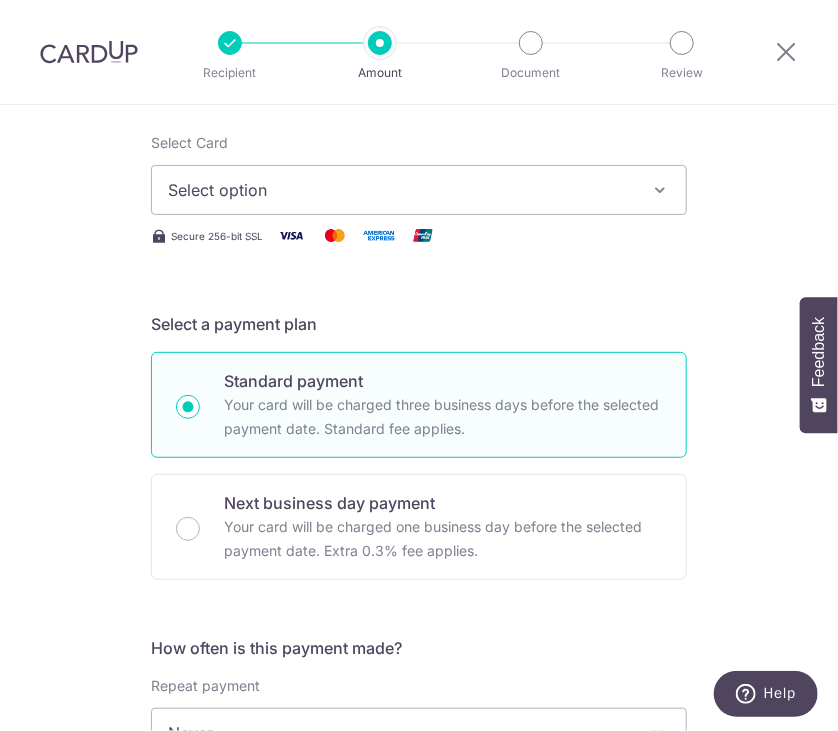 type on "58,437.37" 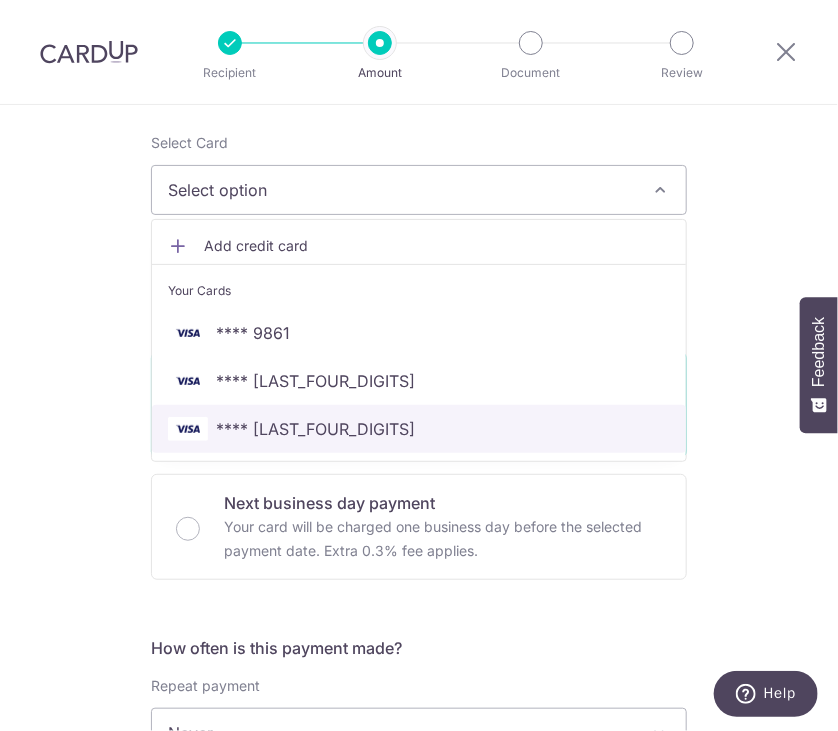 click on "**** [LAST4]" at bounding box center [419, 429] 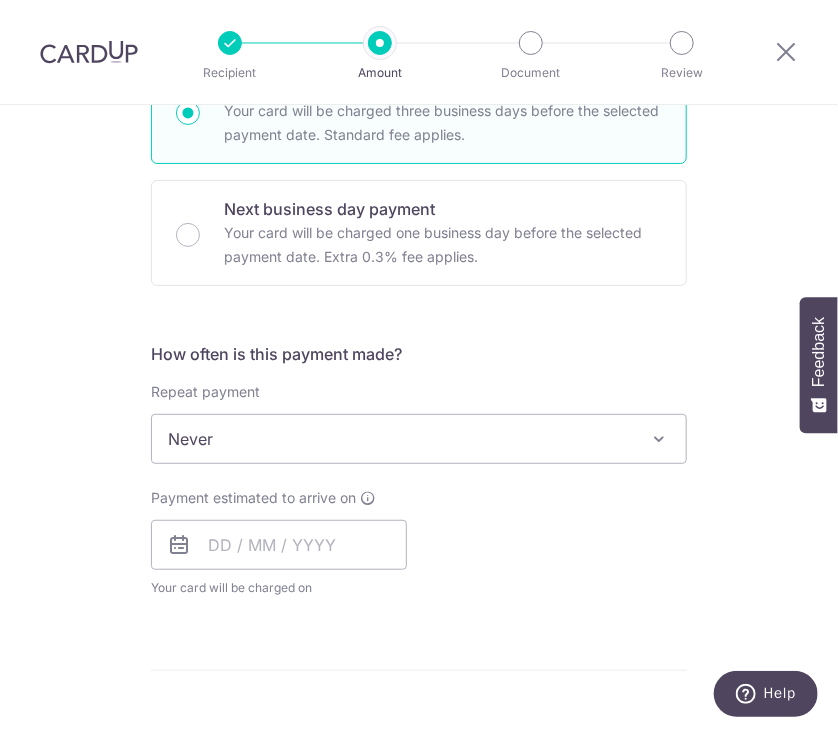 scroll, scrollTop: 700, scrollLeft: 0, axis: vertical 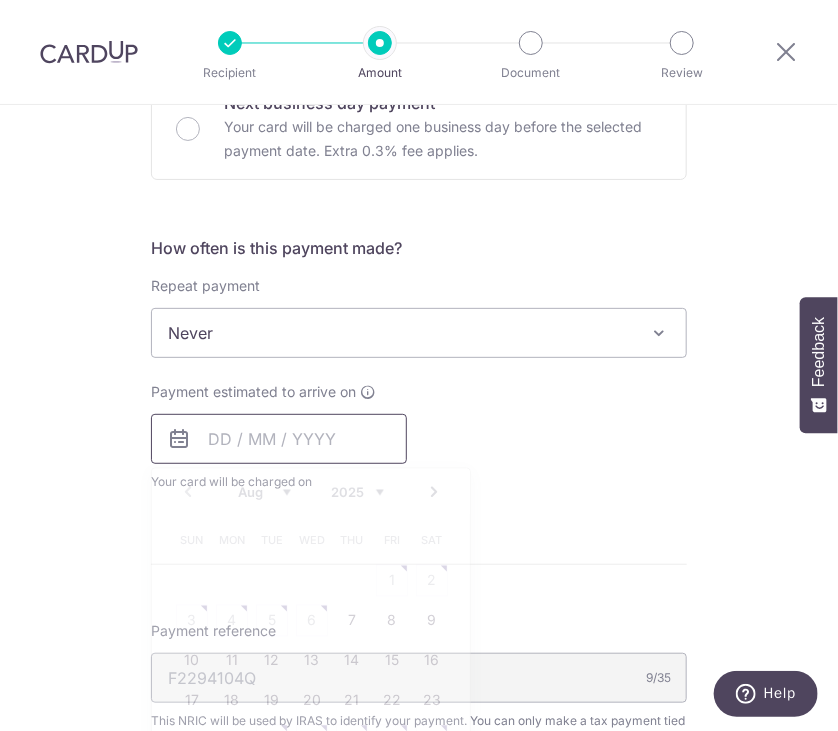 click at bounding box center [279, 439] 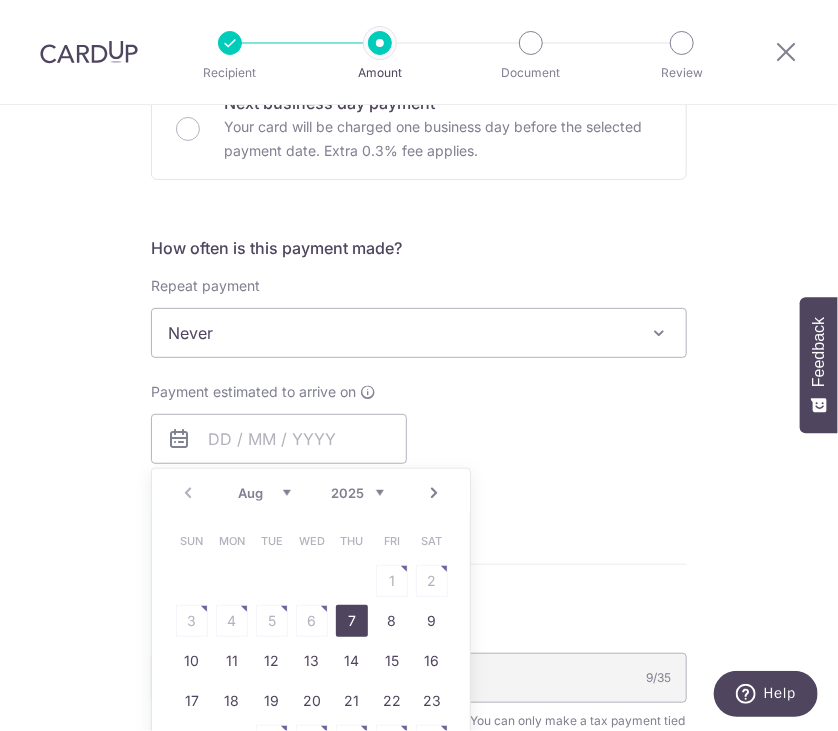 click on "7" at bounding box center (352, 621) 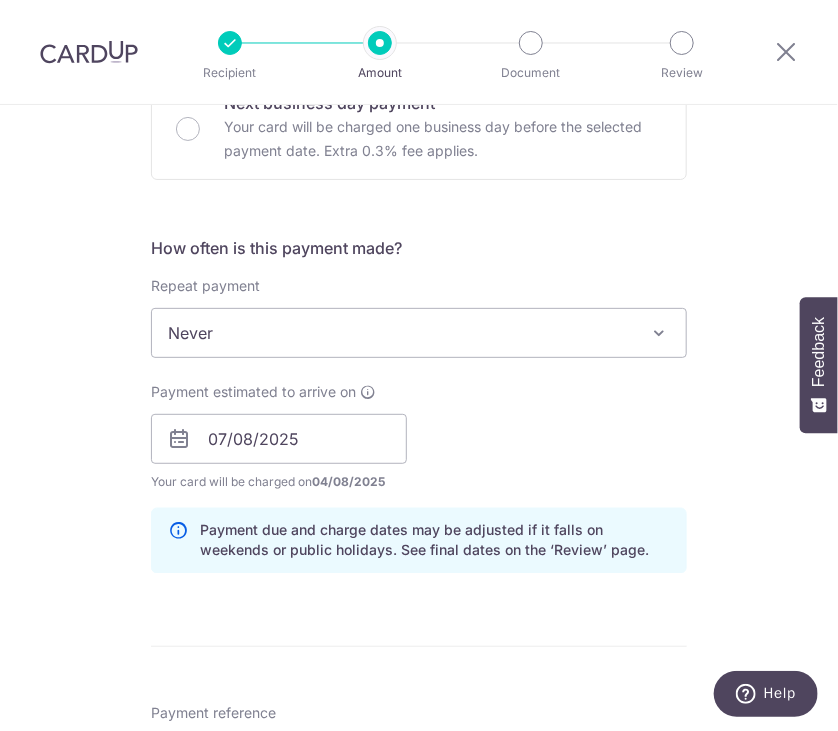 scroll, scrollTop: 1200, scrollLeft: 0, axis: vertical 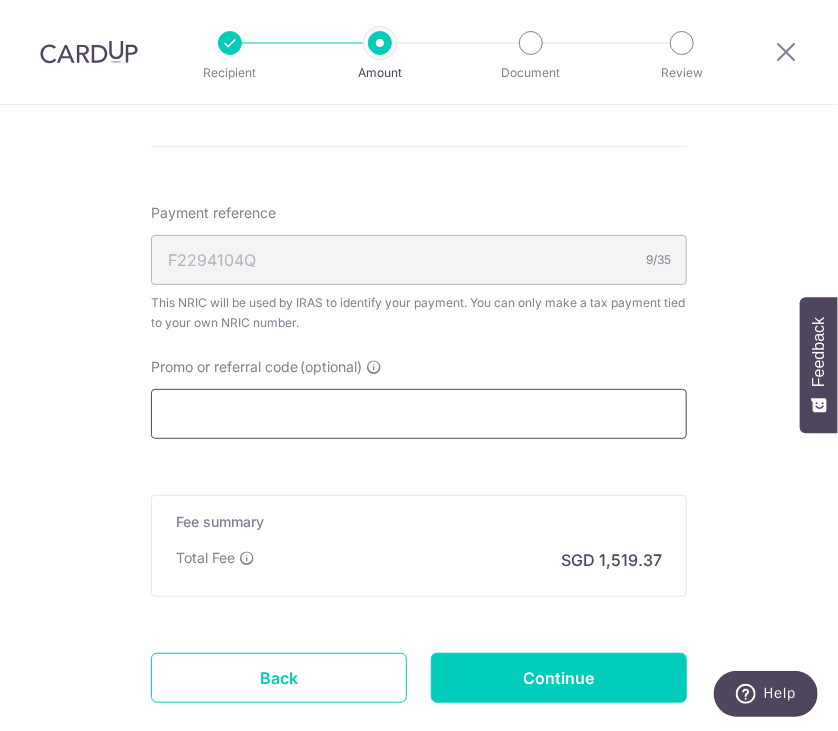 click on "Promo or referral code
(optional)" at bounding box center [419, 414] 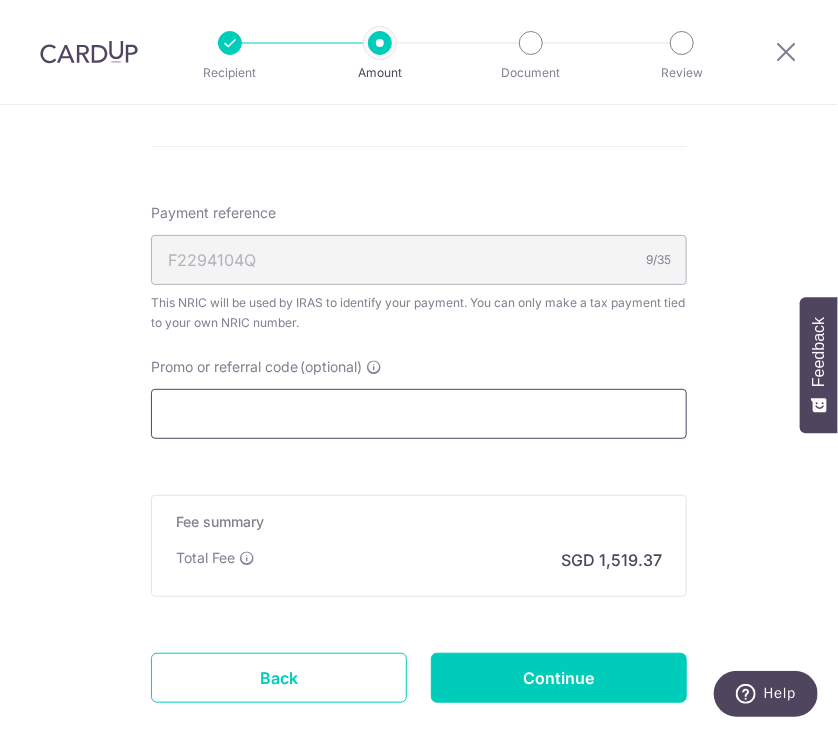 type on "KAO173" 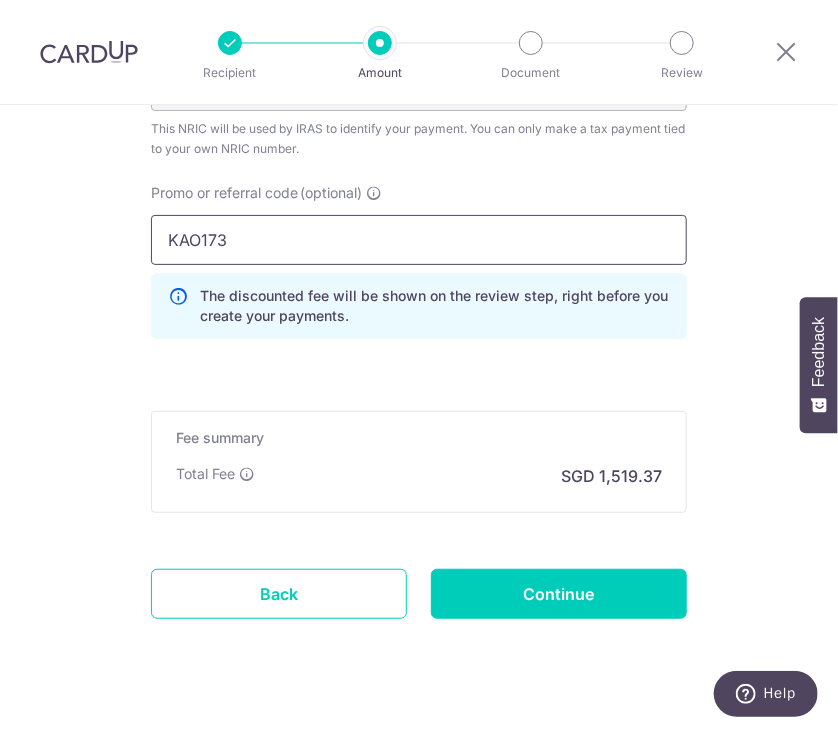 scroll, scrollTop: 1408, scrollLeft: 0, axis: vertical 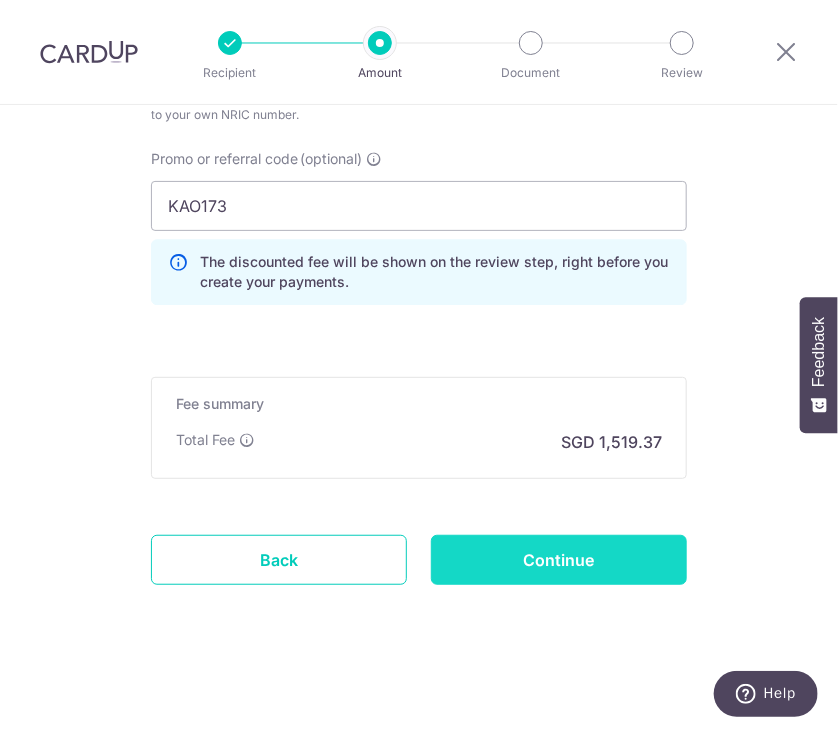 click on "Continue" at bounding box center (559, 560) 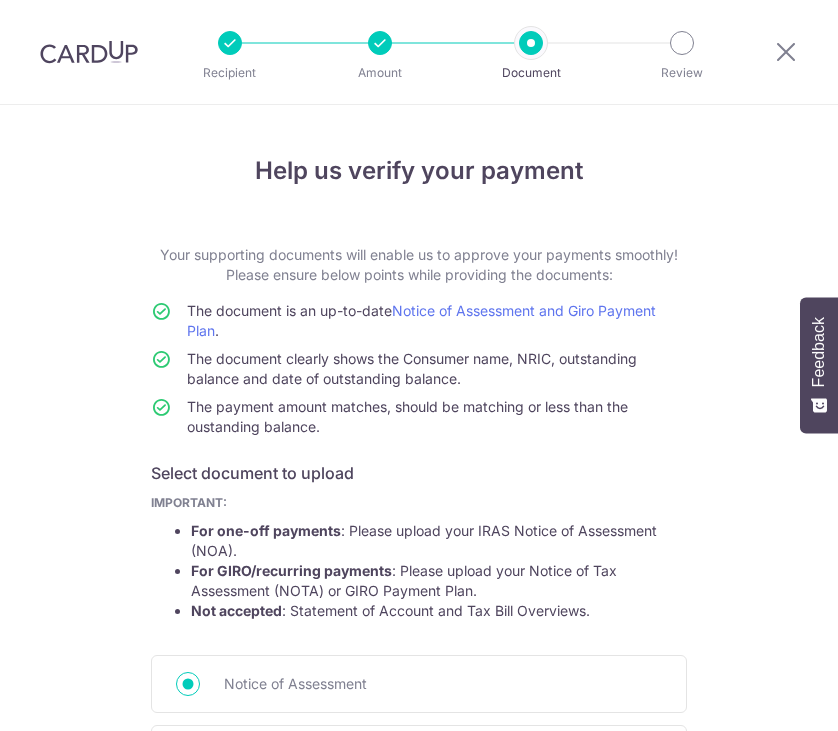 scroll, scrollTop: 0, scrollLeft: 0, axis: both 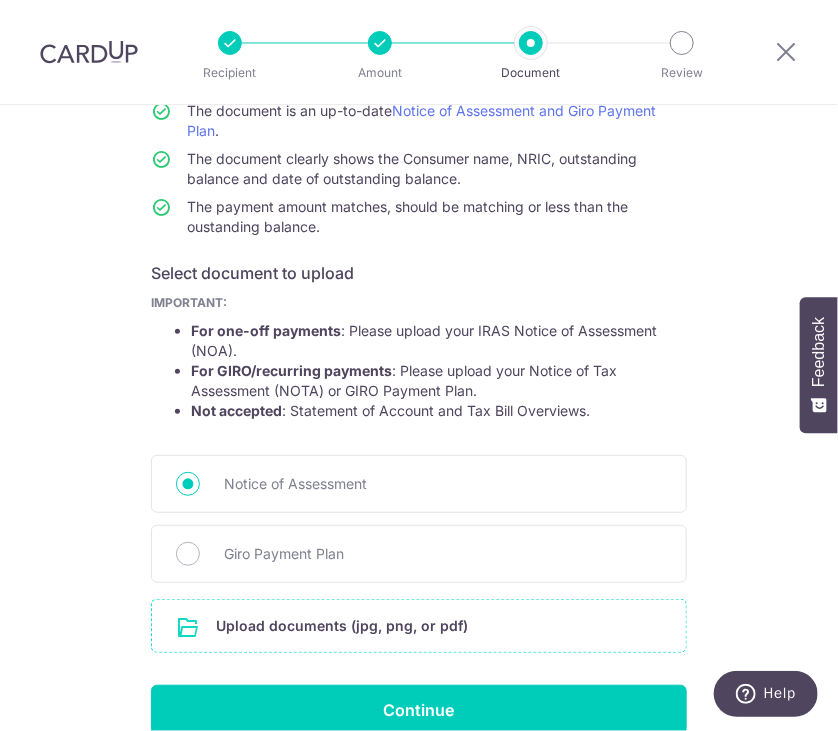 click at bounding box center [419, 626] 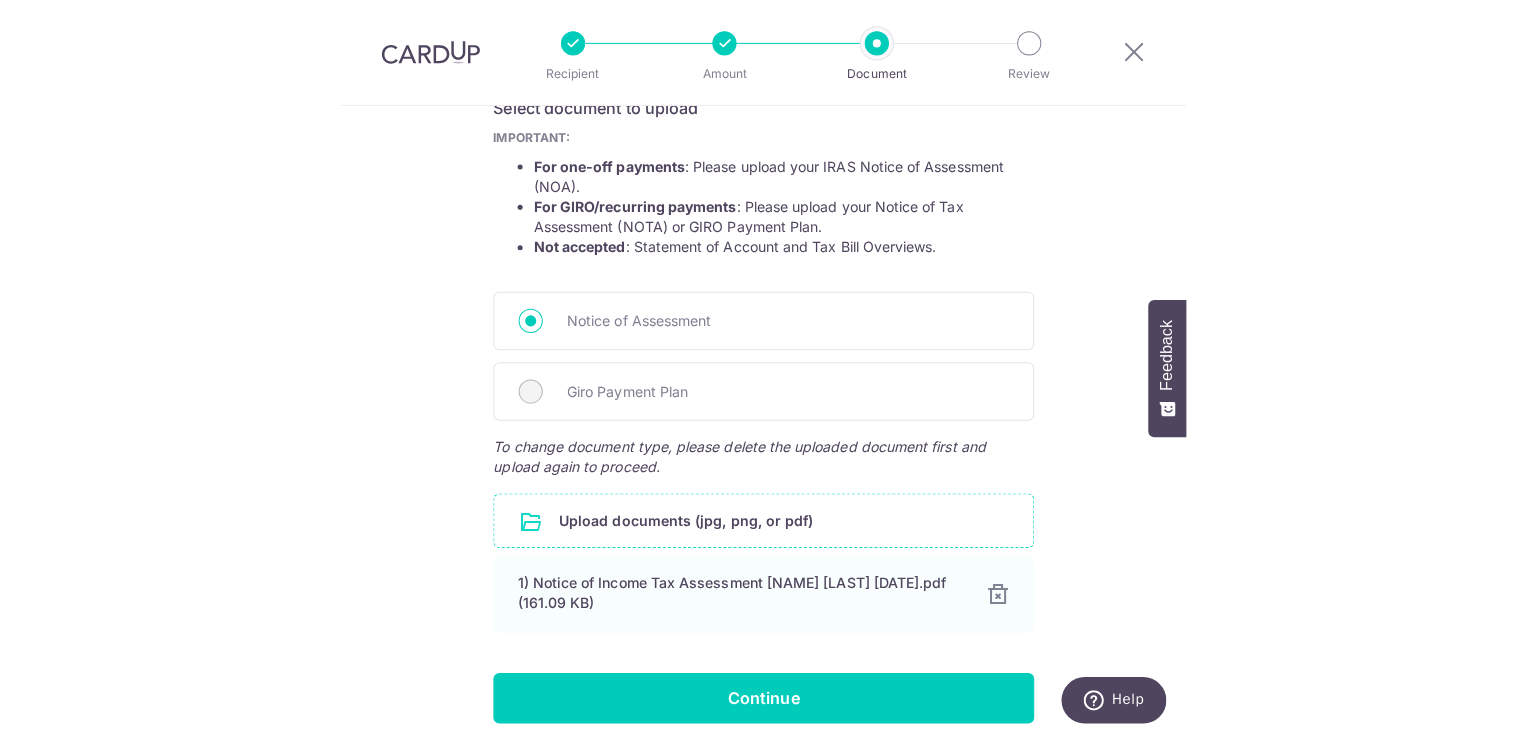 scroll, scrollTop: 444, scrollLeft: 0, axis: vertical 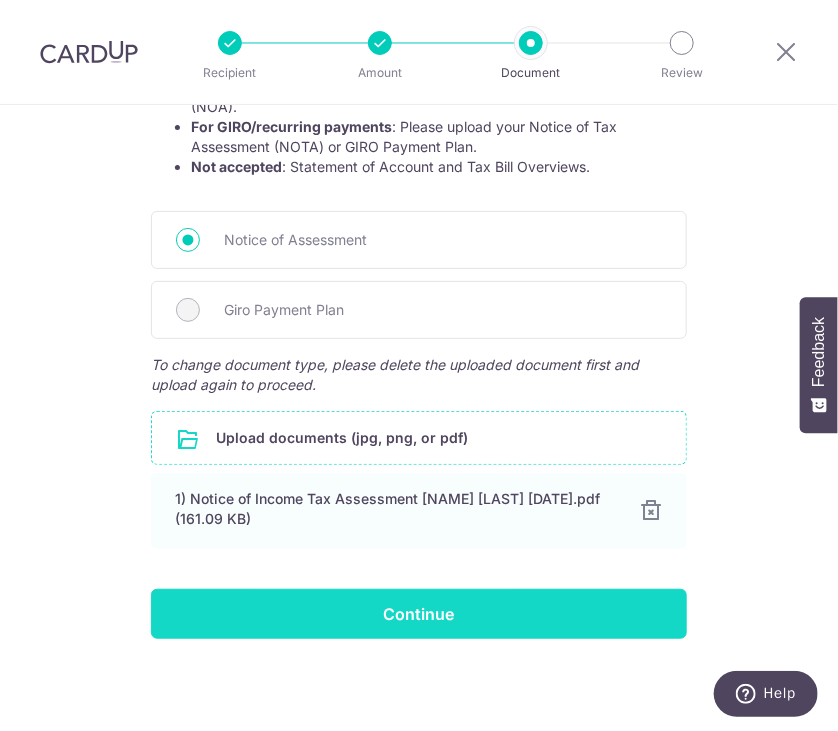 click on "Continue" at bounding box center (419, 614) 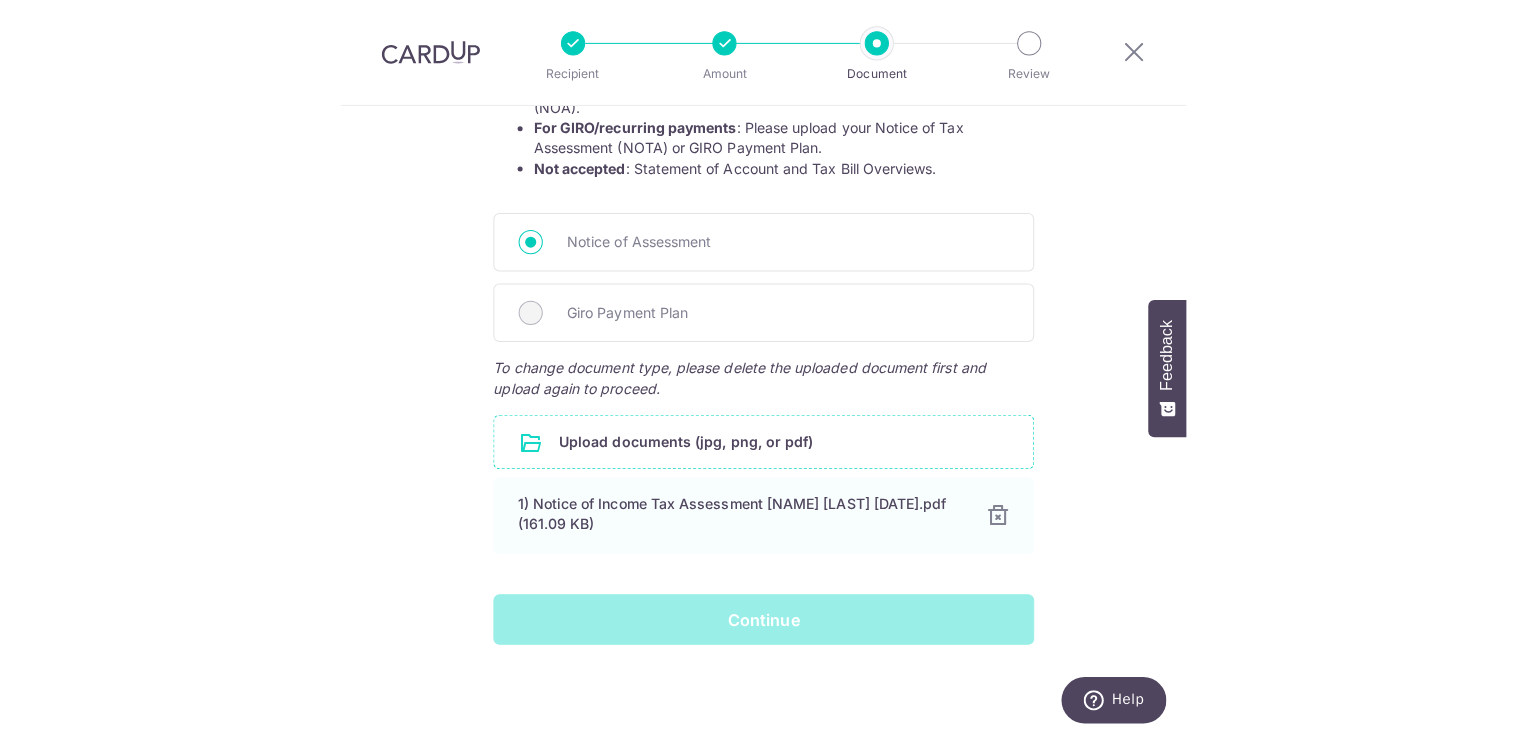 scroll, scrollTop: 428, scrollLeft: 0, axis: vertical 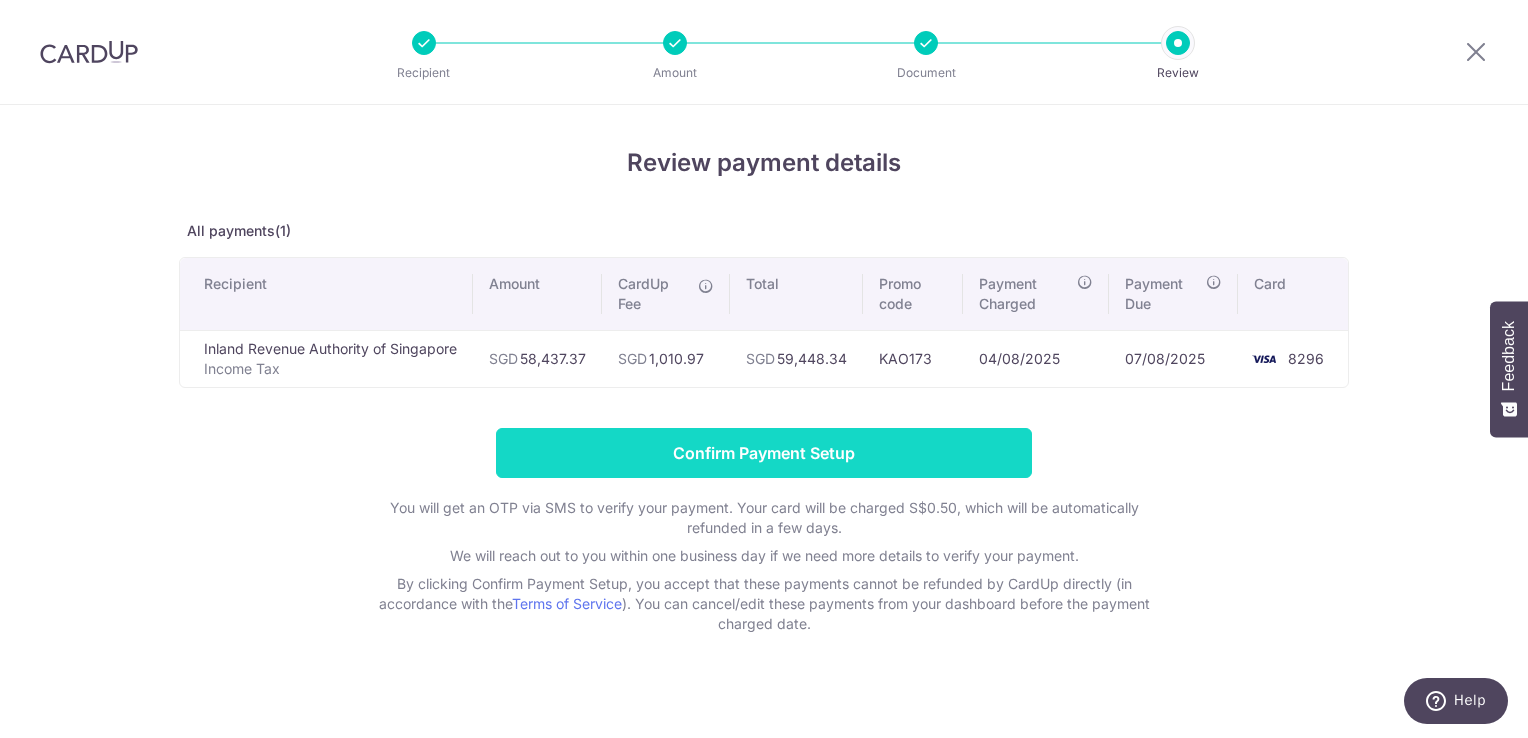 click on "Confirm Payment Setup" at bounding box center (764, 453) 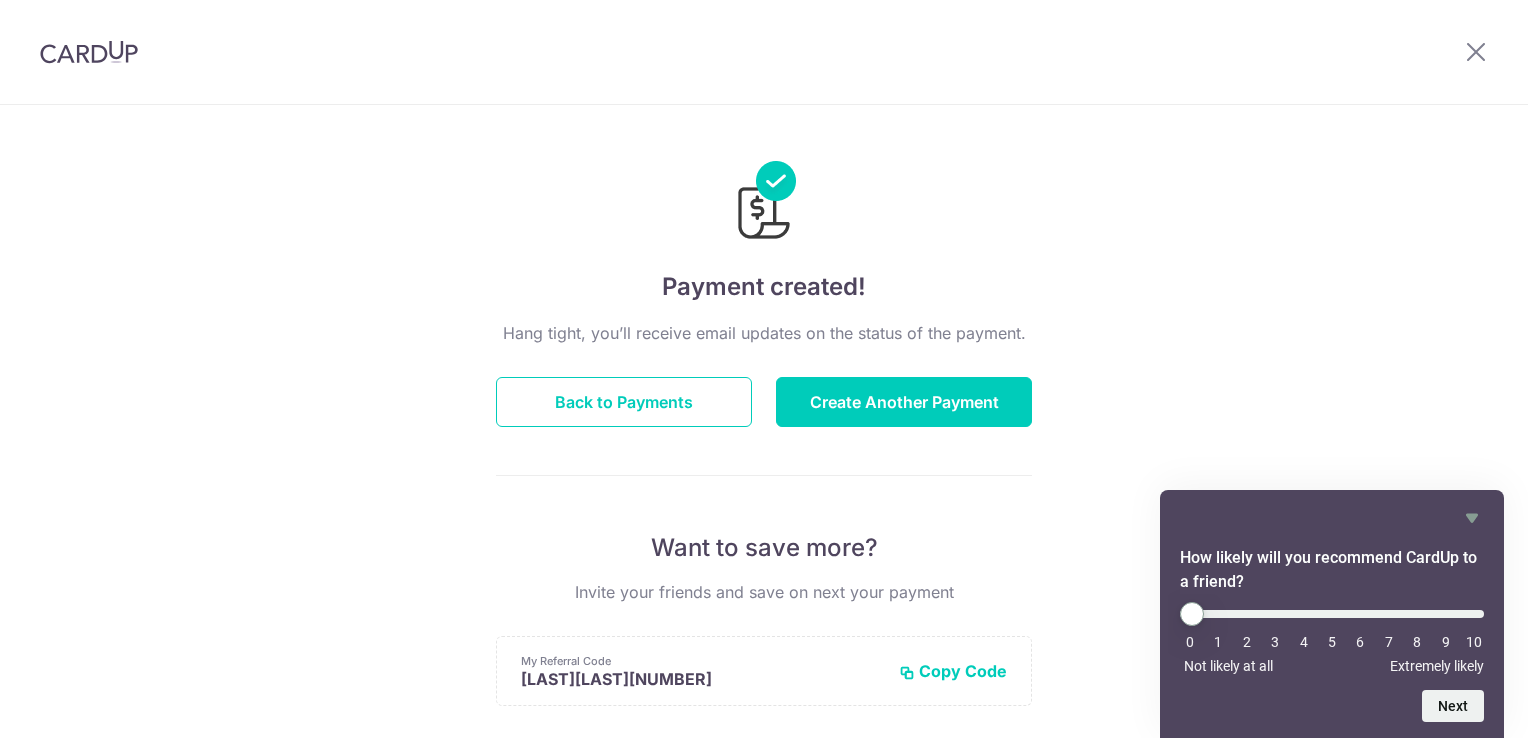 scroll, scrollTop: 0, scrollLeft: 0, axis: both 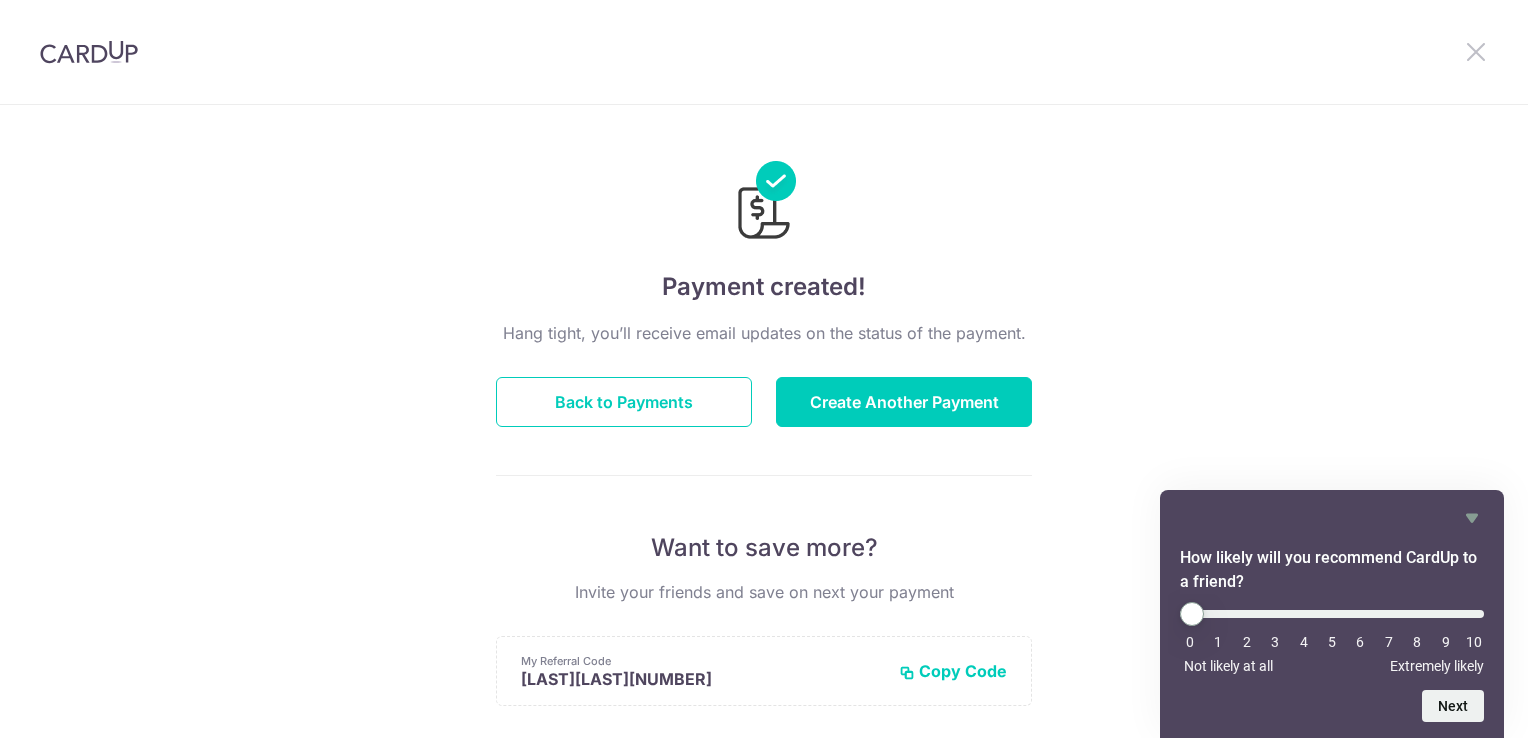 click at bounding box center [1476, 51] 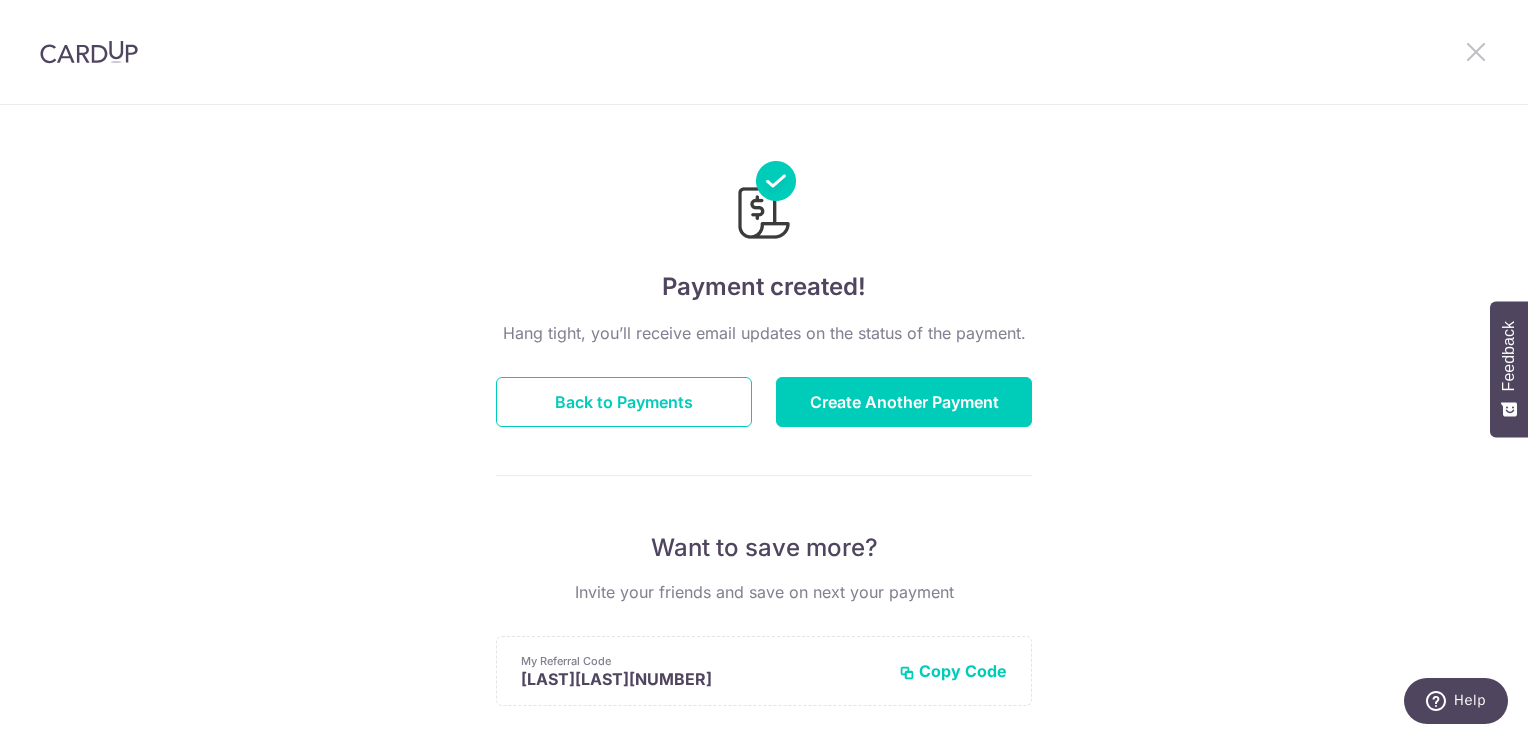 scroll, scrollTop: 0, scrollLeft: 0, axis: both 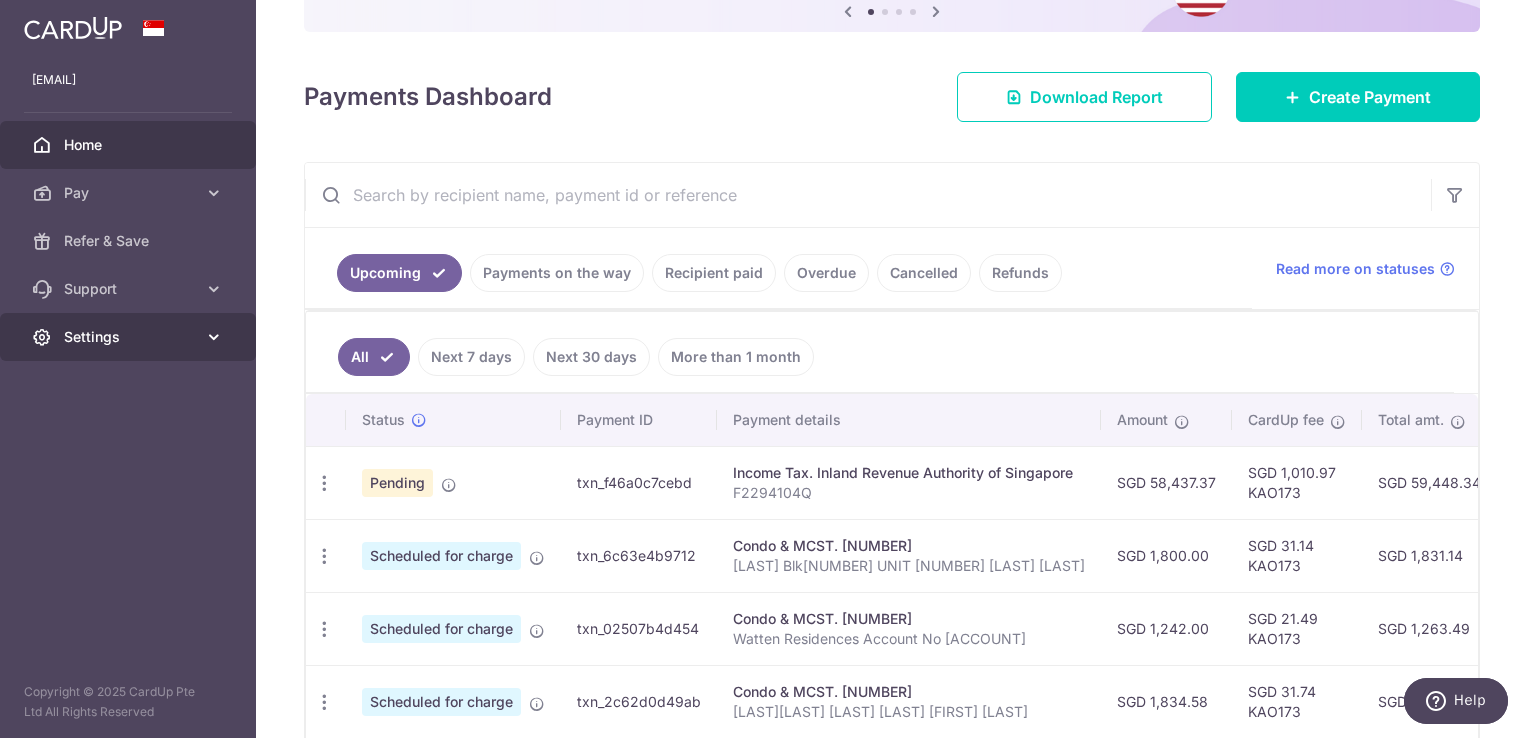 click on "Settings" at bounding box center [130, 337] 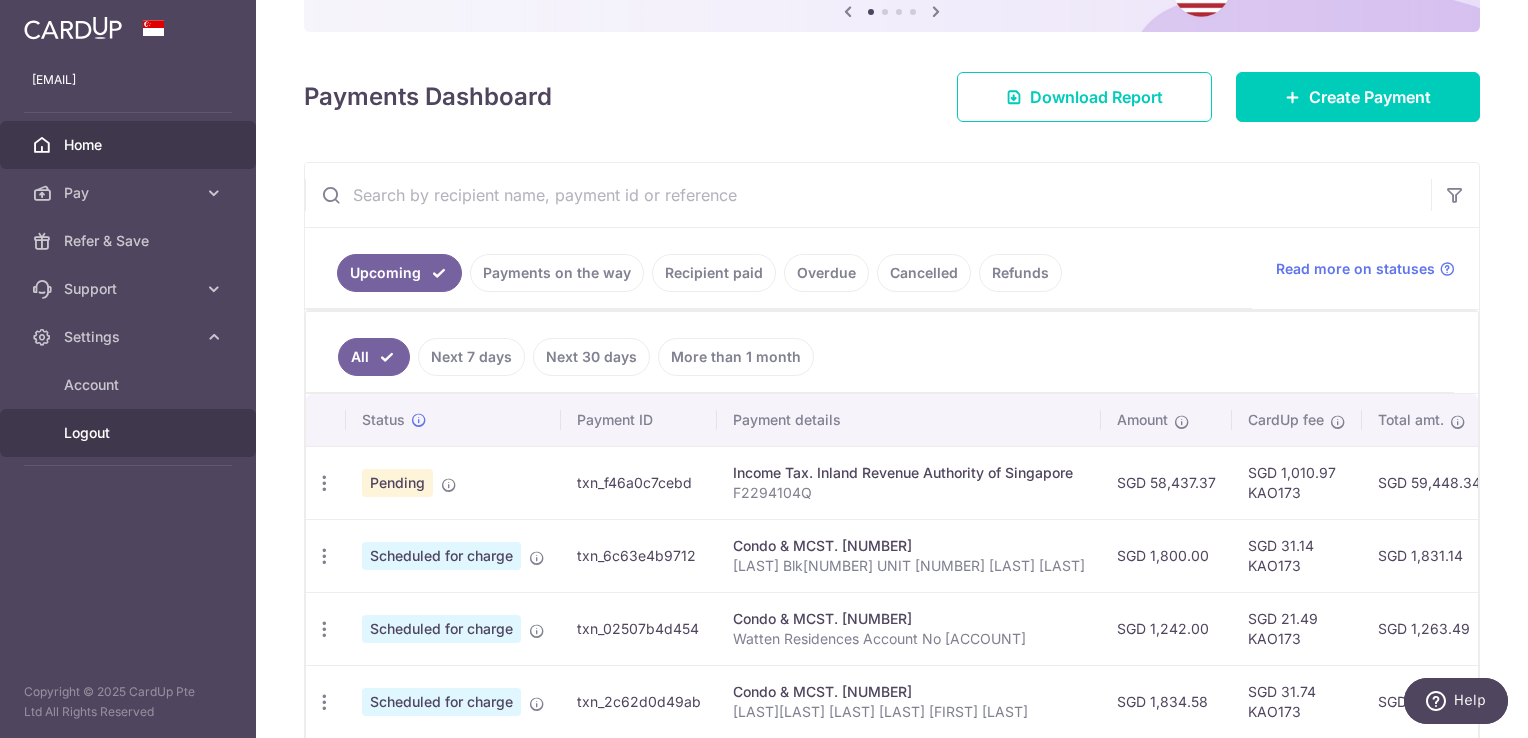 click on "Logout" at bounding box center [130, 433] 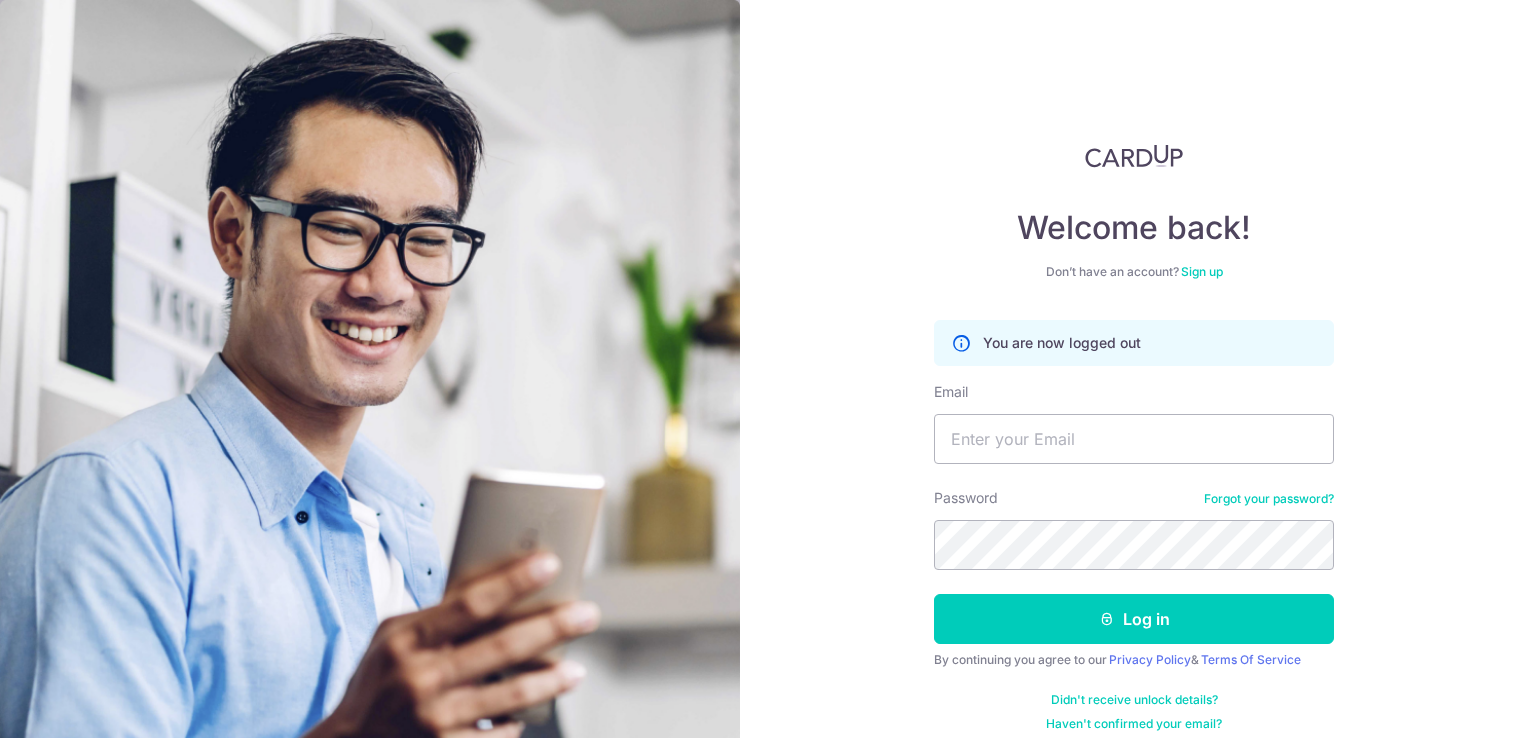 scroll, scrollTop: 0, scrollLeft: 0, axis: both 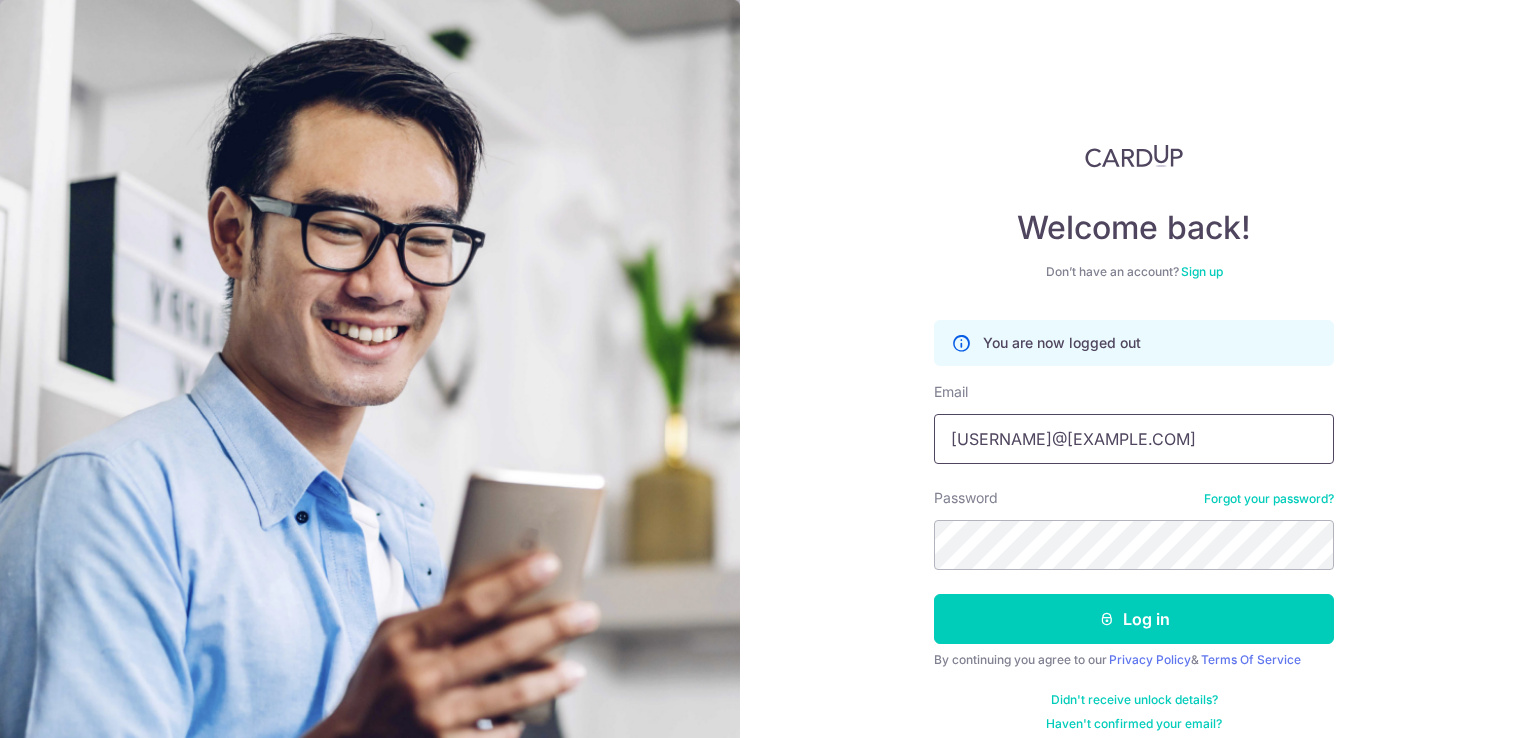 click on "yckao912@gmail.com" at bounding box center [1134, 439] 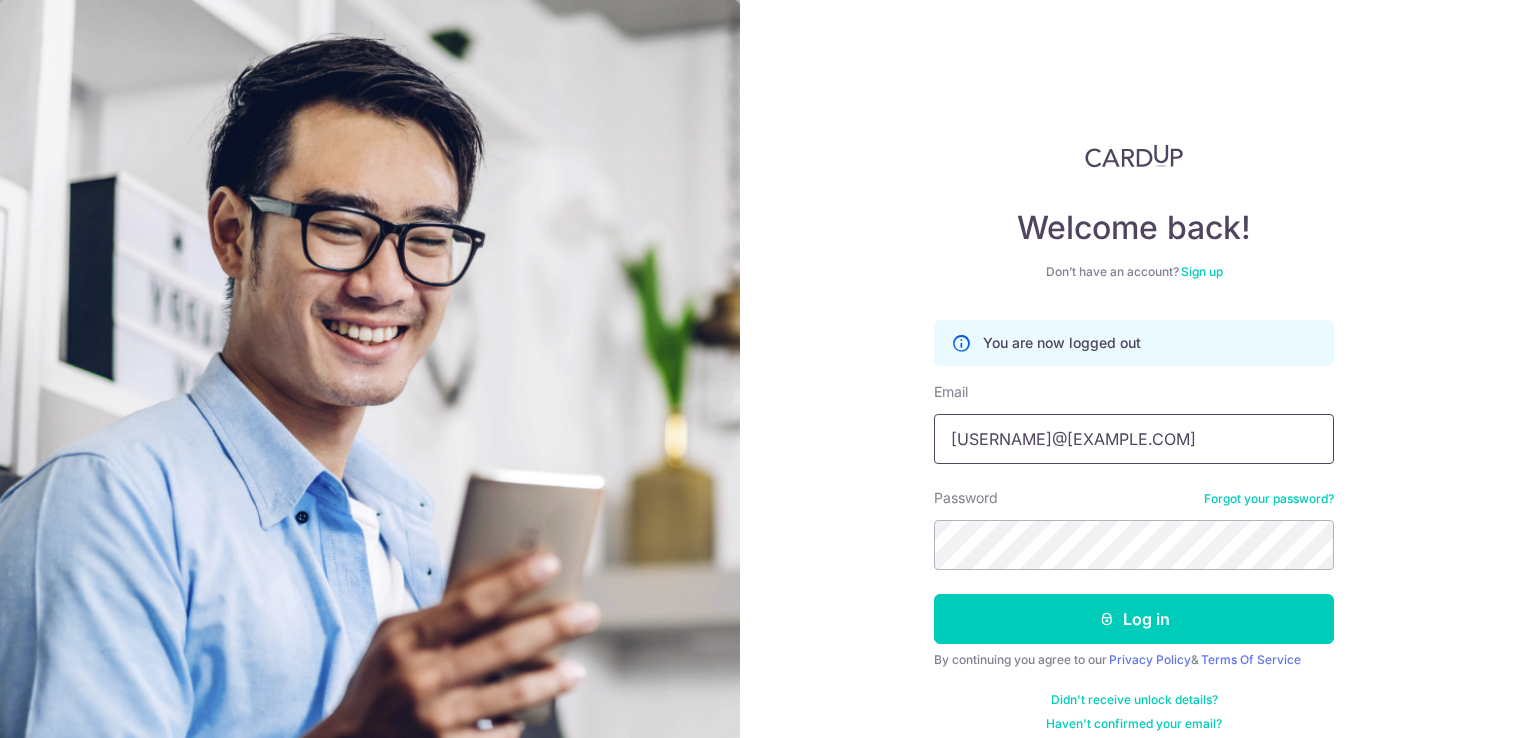 type on "yung@kaogroup.com" 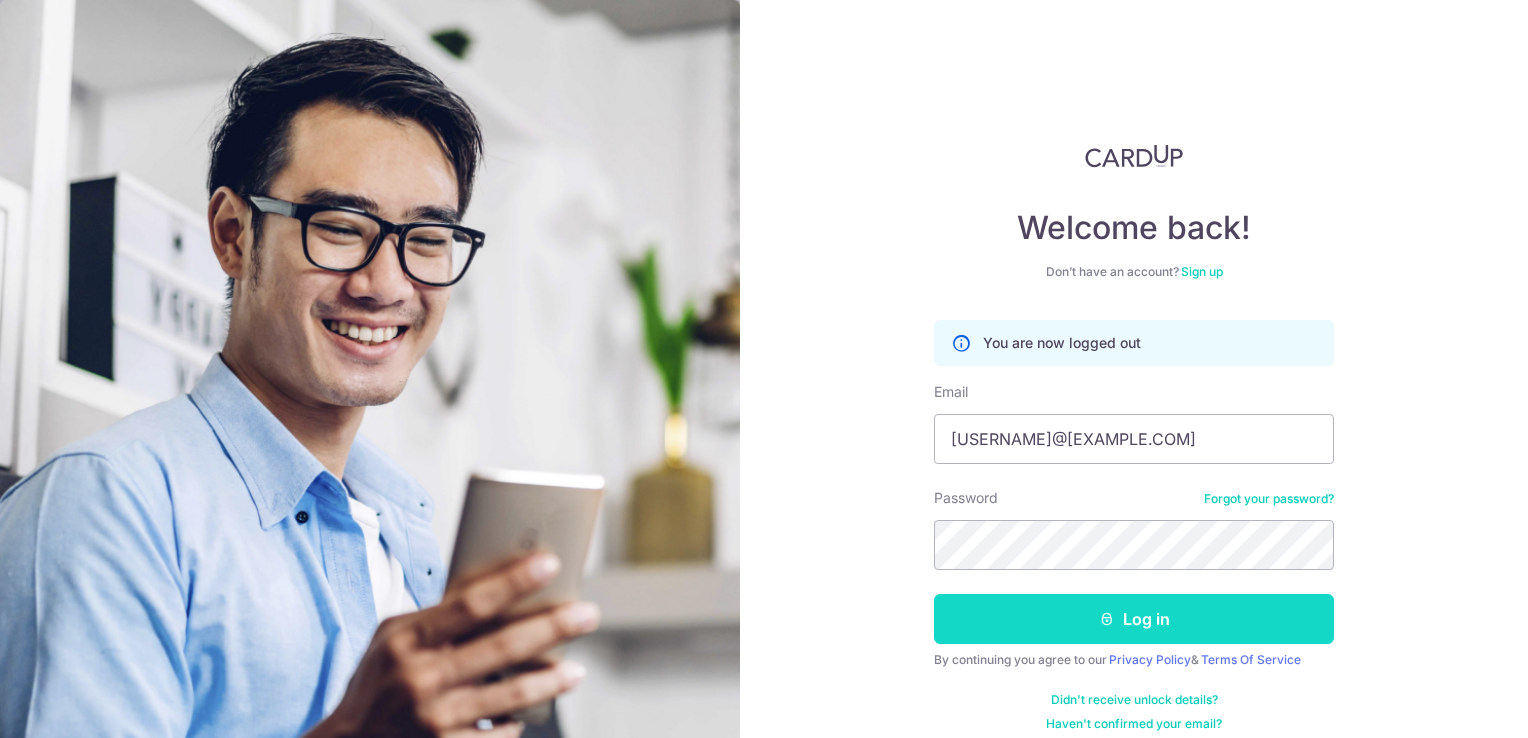click on "Log in" at bounding box center [1134, 619] 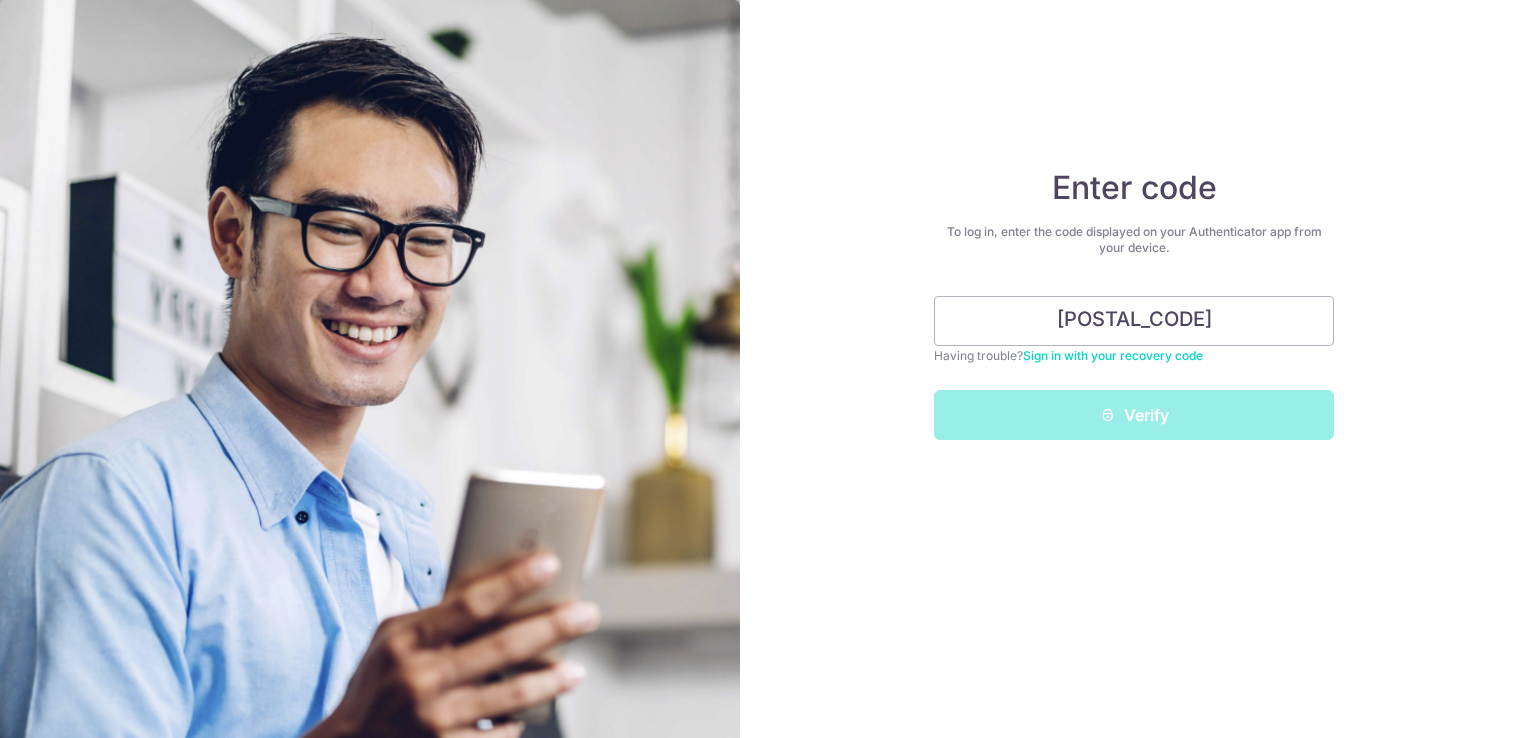 scroll, scrollTop: 0, scrollLeft: 0, axis: both 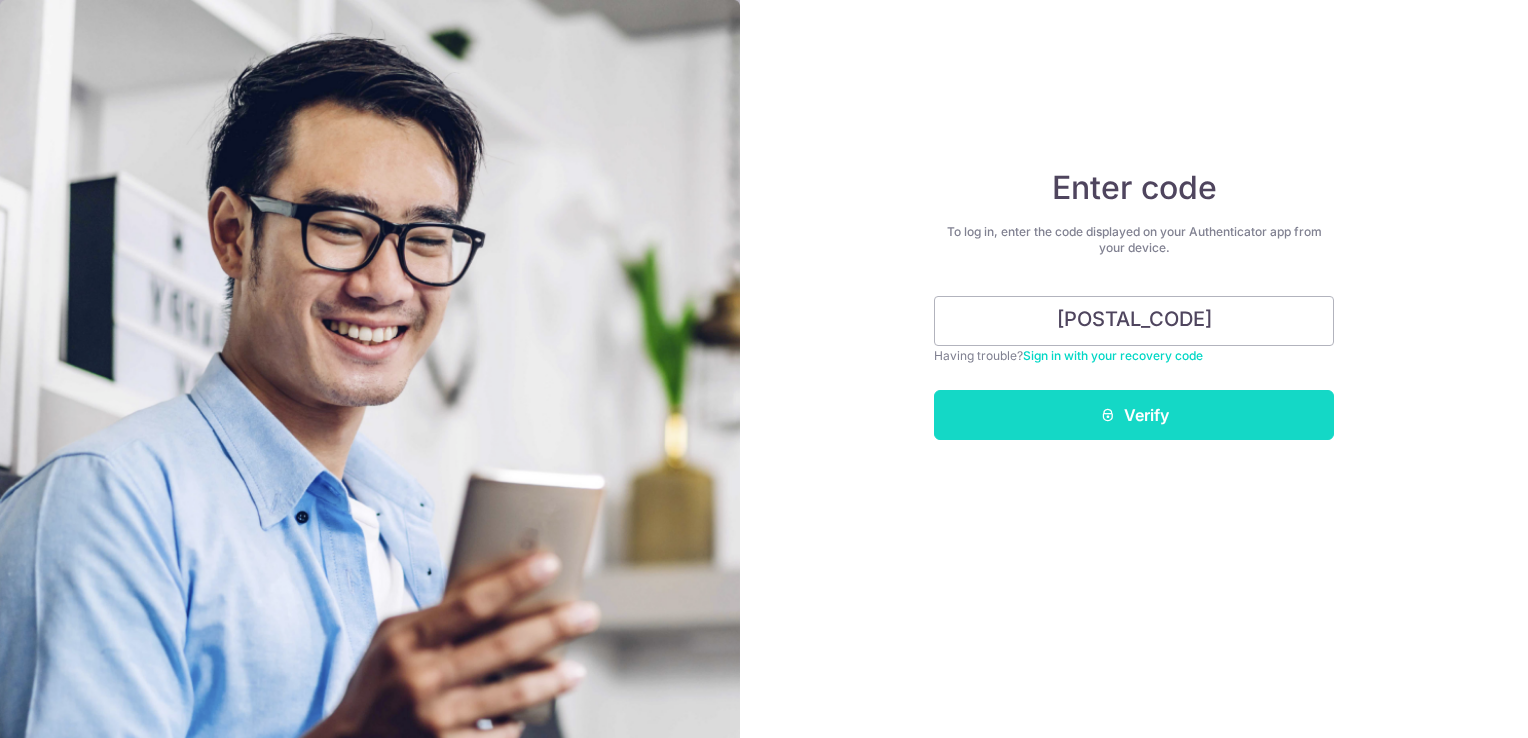 type on "[POSTAL_CODE]" 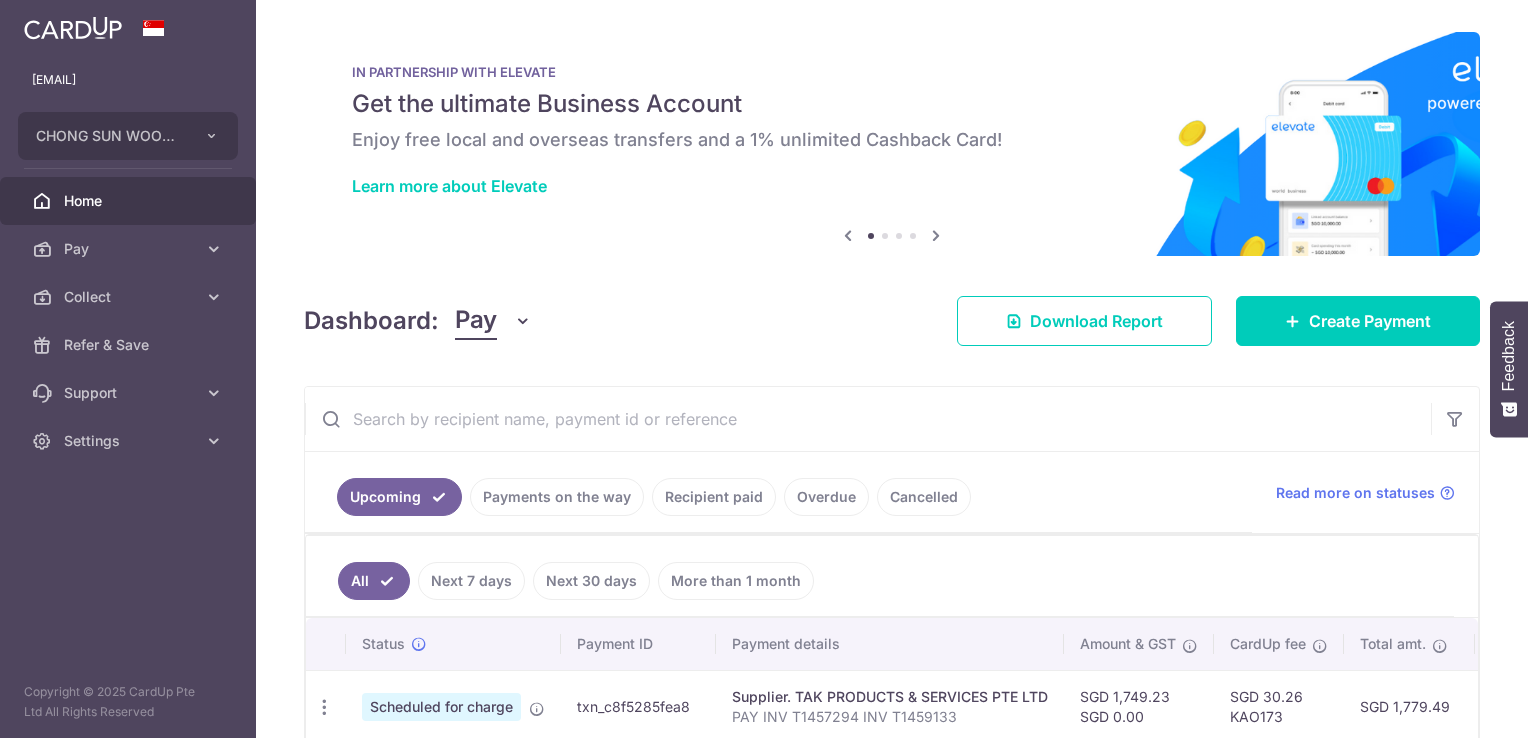 scroll, scrollTop: 0, scrollLeft: 0, axis: both 